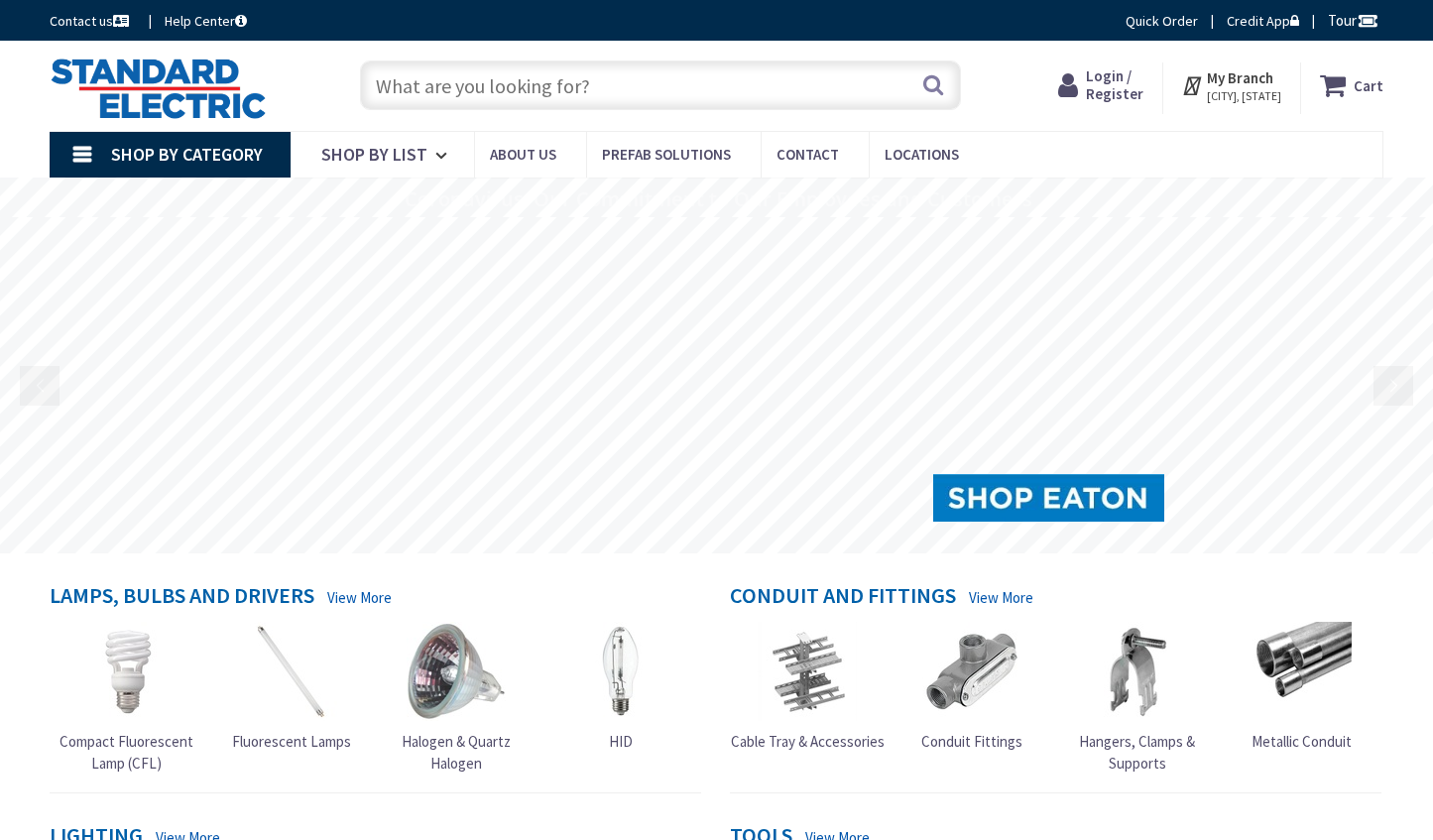 scroll, scrollTop: 0, scrollLeft: 0, axis: both 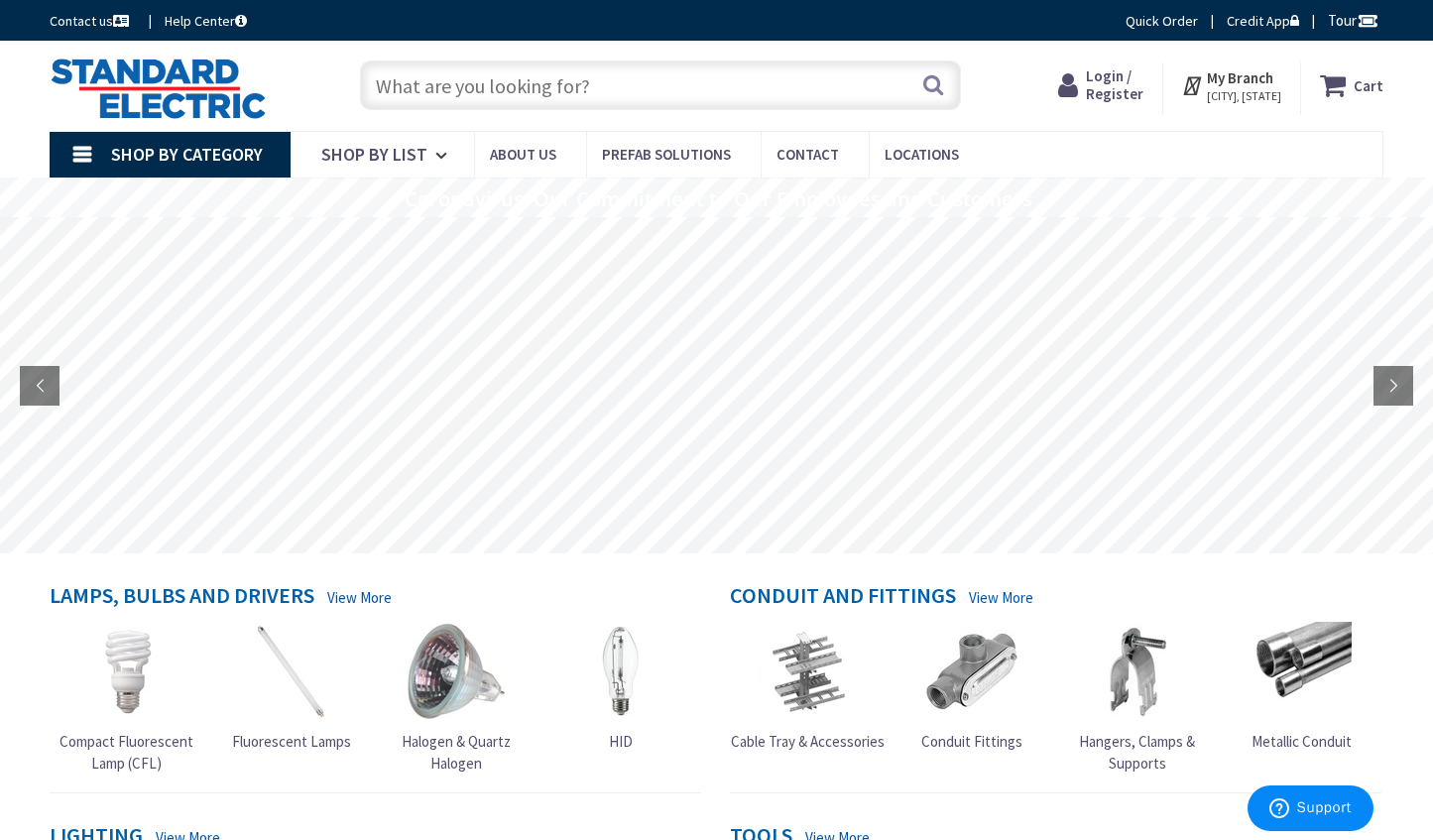 click at bounding box center [1072, 85] 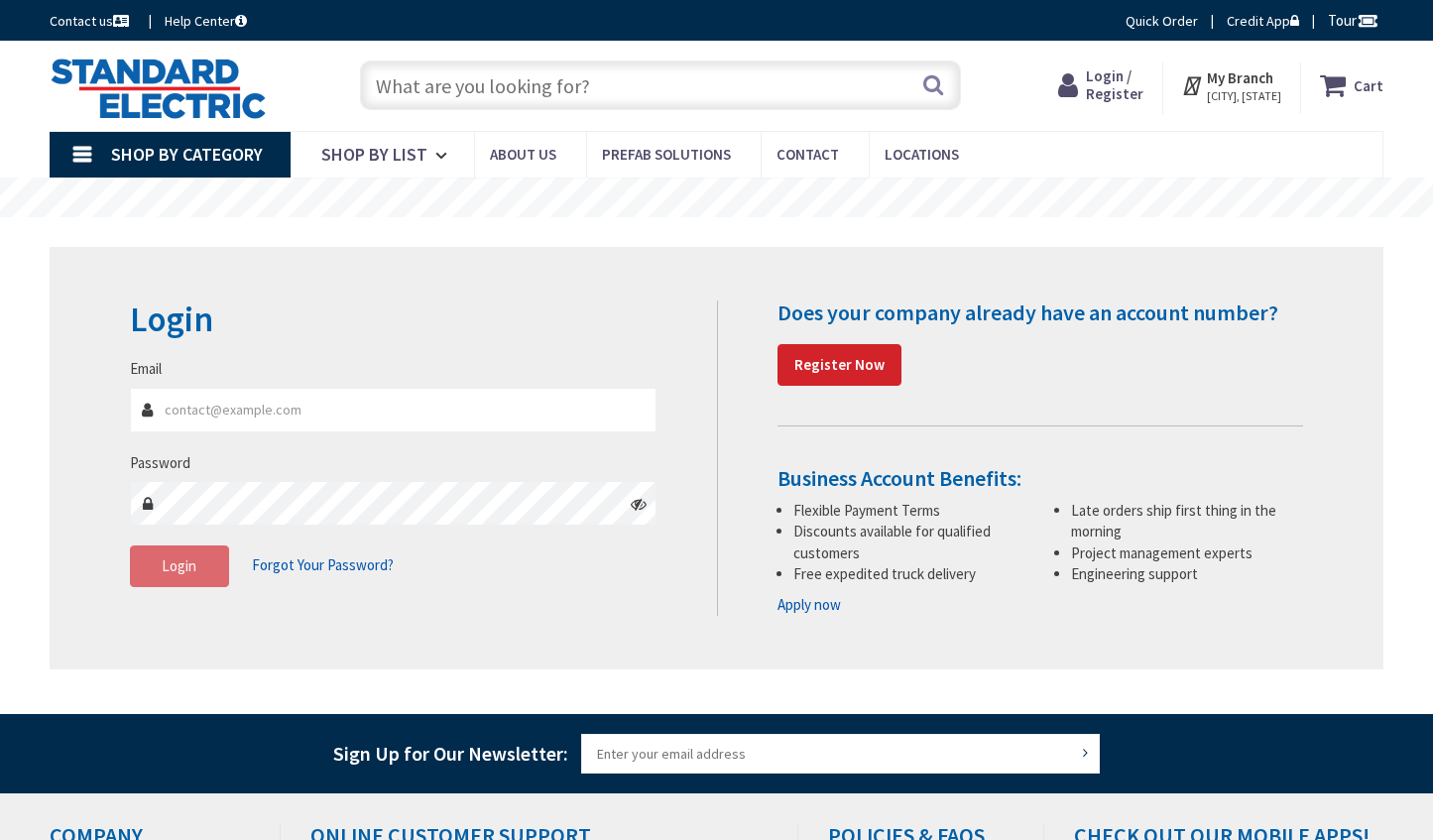 scroll, scrollTop: 0, scrollLeft: 0, axis: both 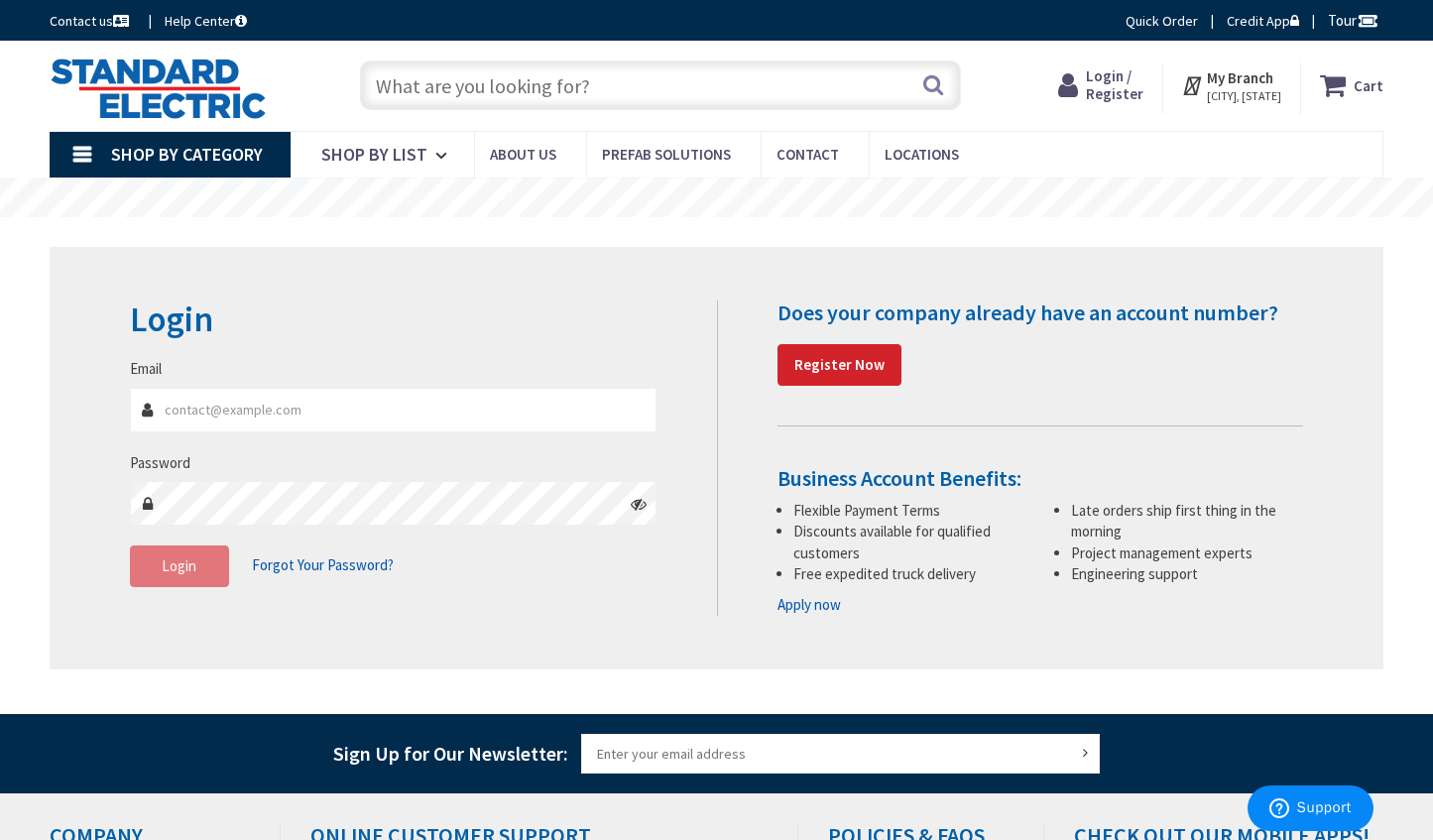 type on "[FIRST].[LAST]@[EMAIL]" 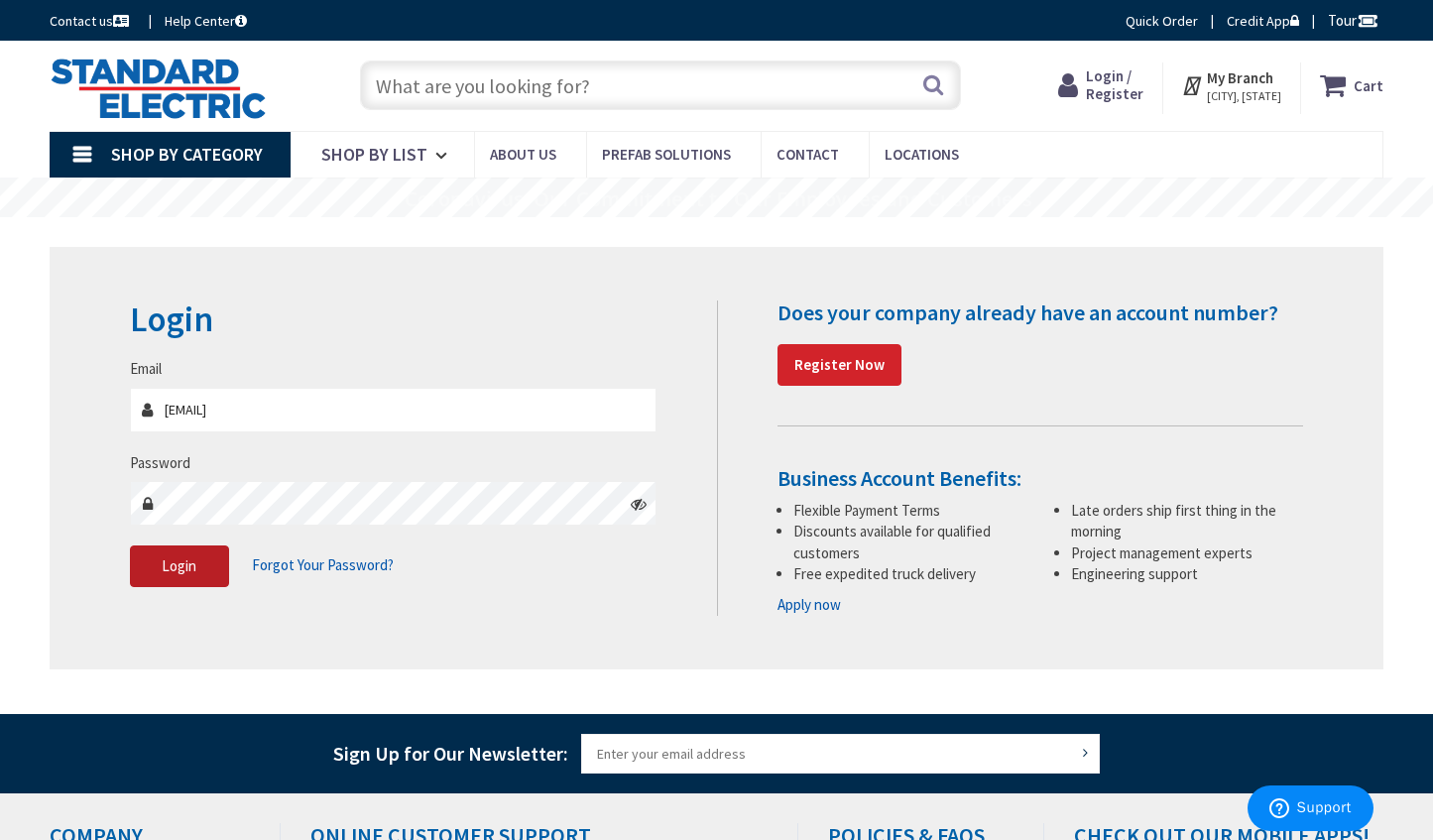 click on "Login" at bounding box center (179, 565) 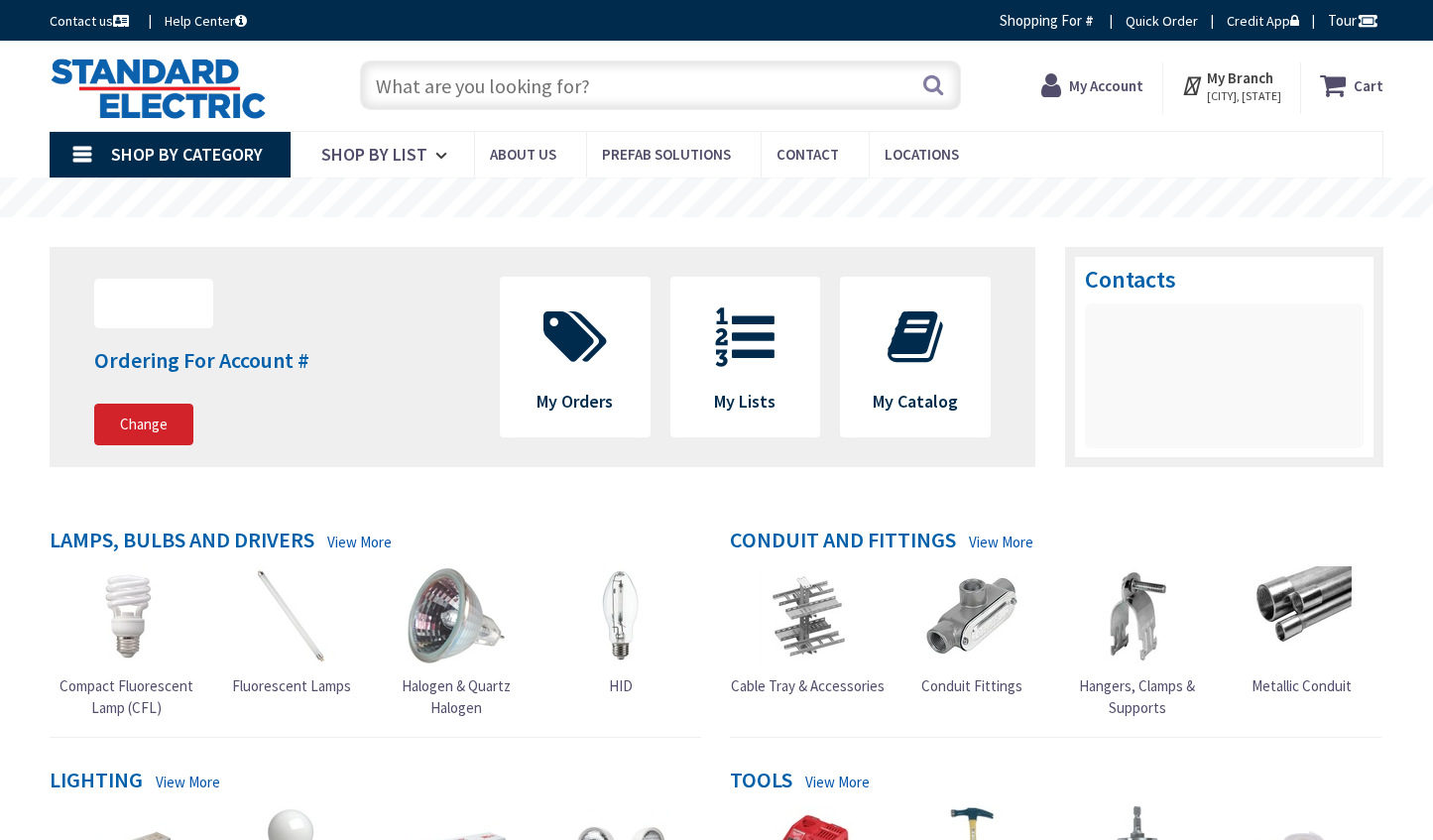 scroll, scrollTop: 0, scrollLeft: 0, axis: both 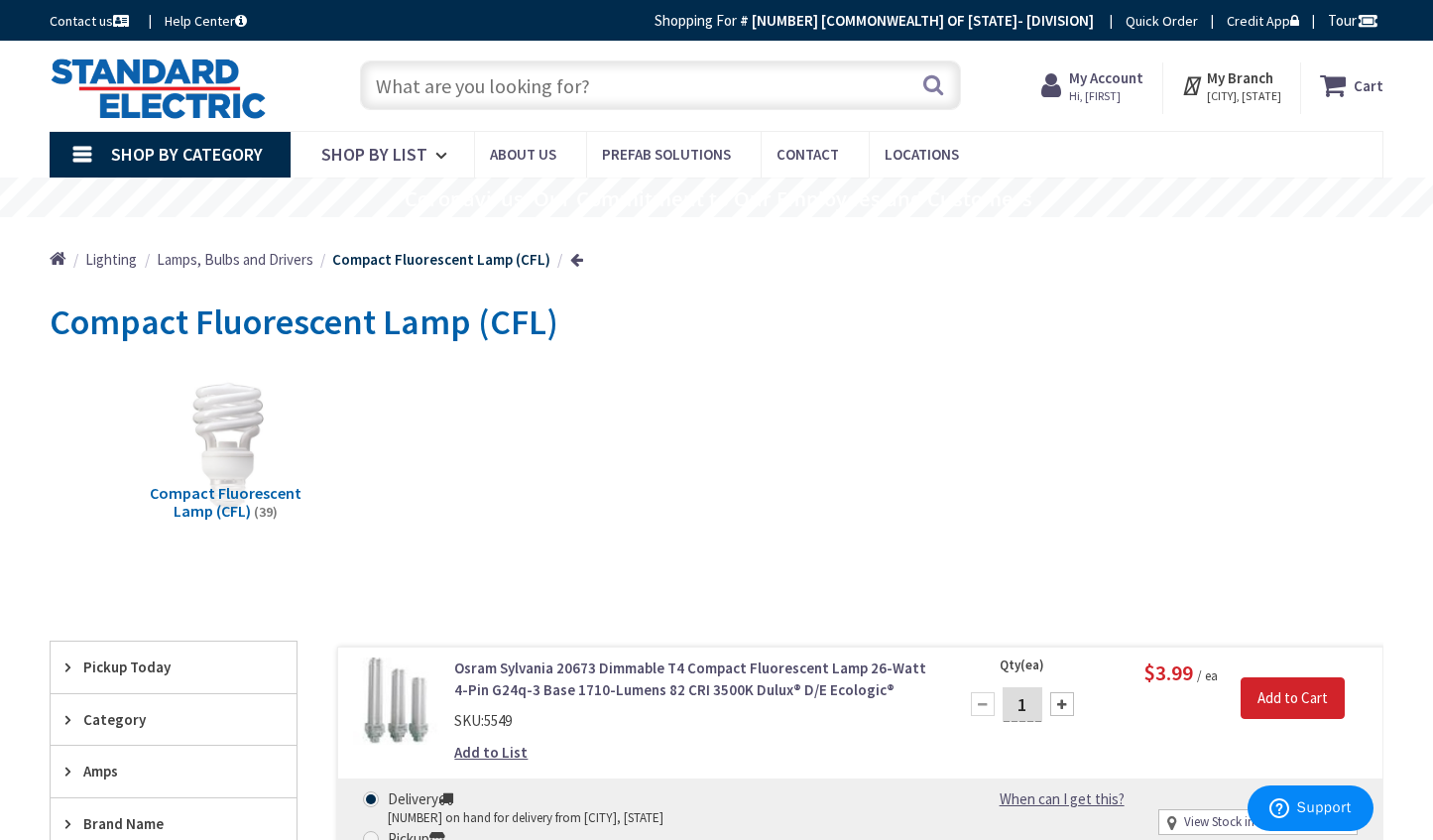 click on "My Account" at bounding box center (1106, 77) 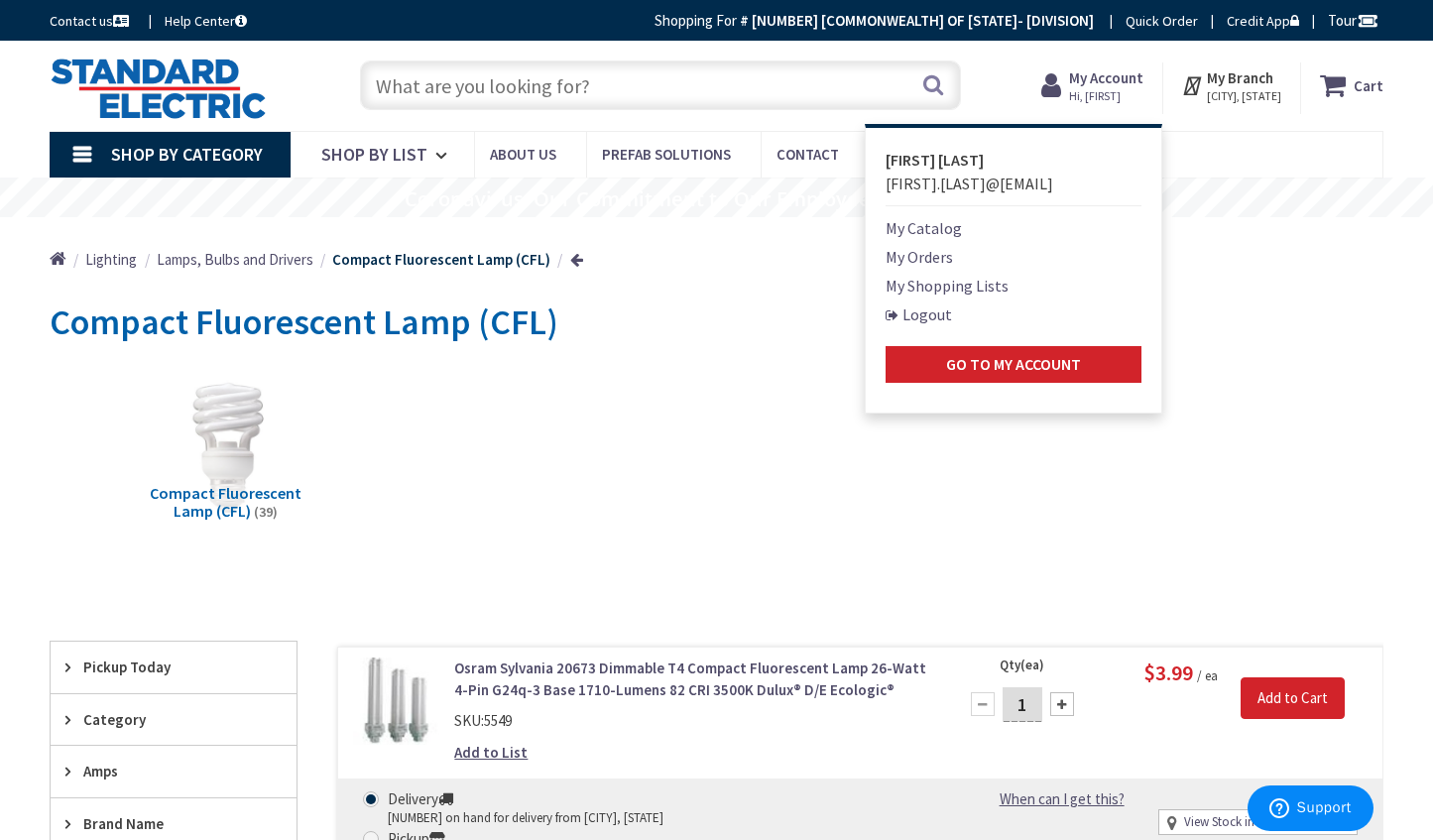 click on "My Orders" at bounding box center [919, 257] 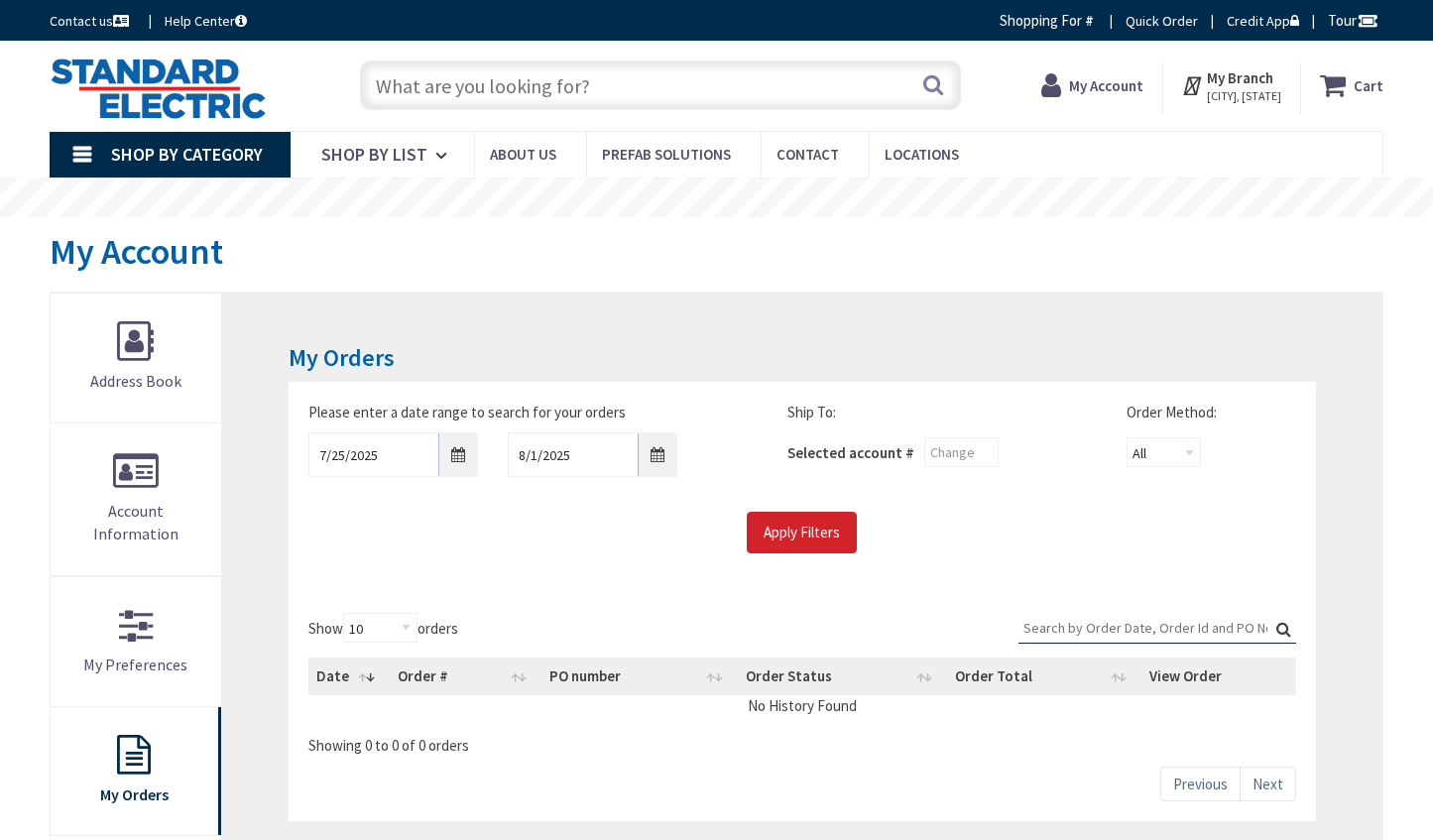 scroll, scrollTop: 0, scrollLeft: 0, axis: both 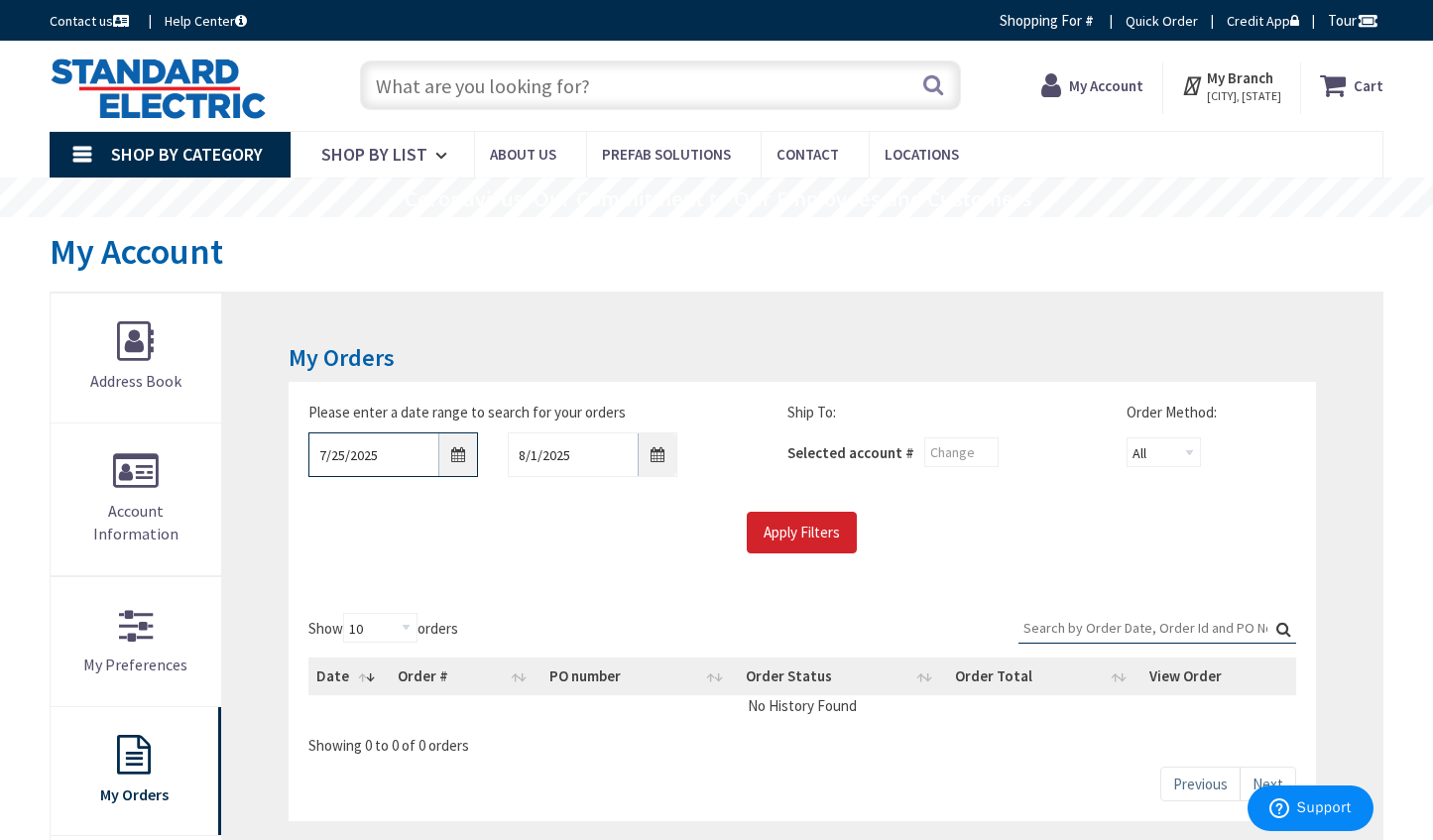 click on "7/25/2025" at bounding box center (393, 454) 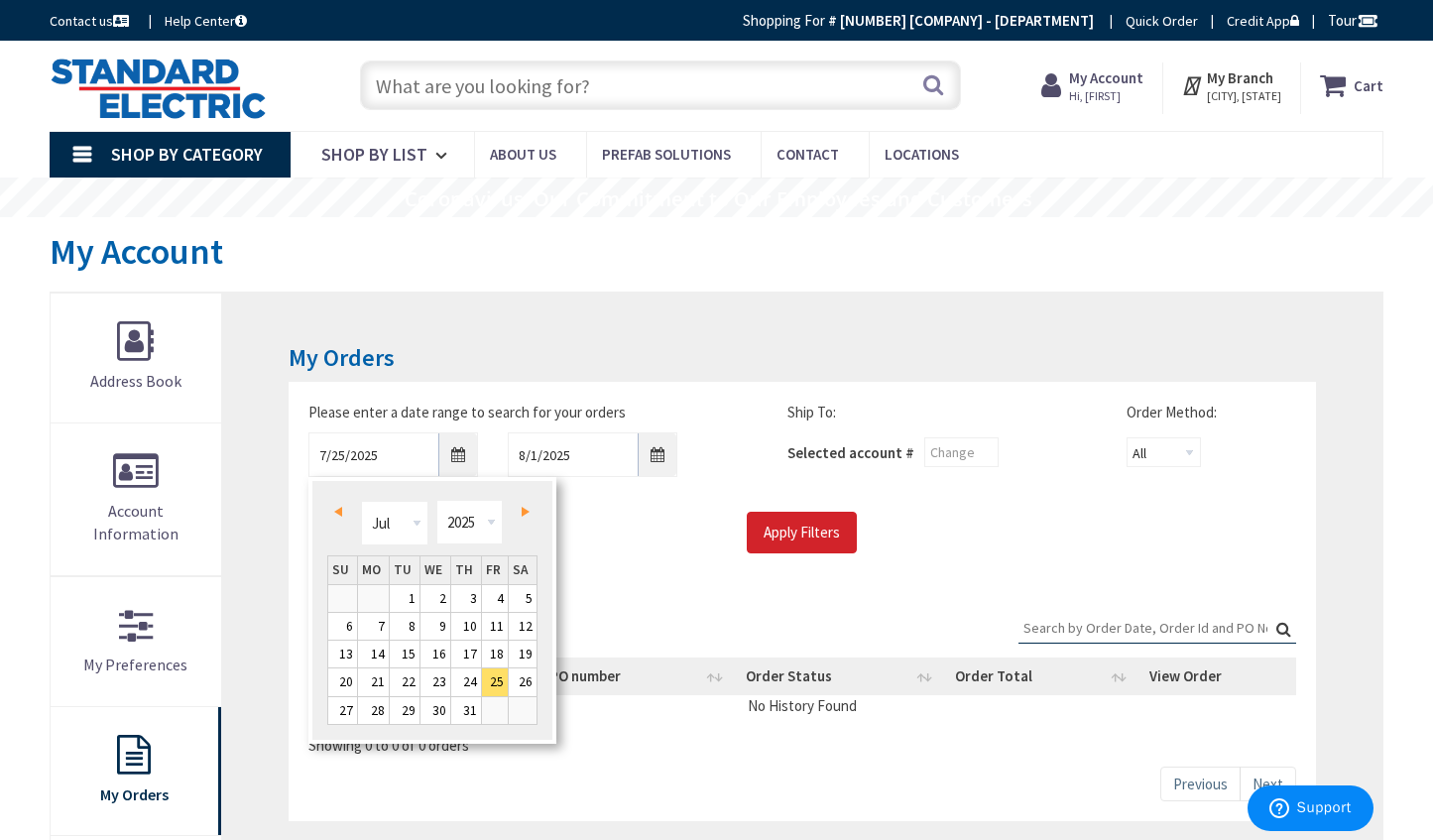 click on "Prev" at bounding box center [342, 511] 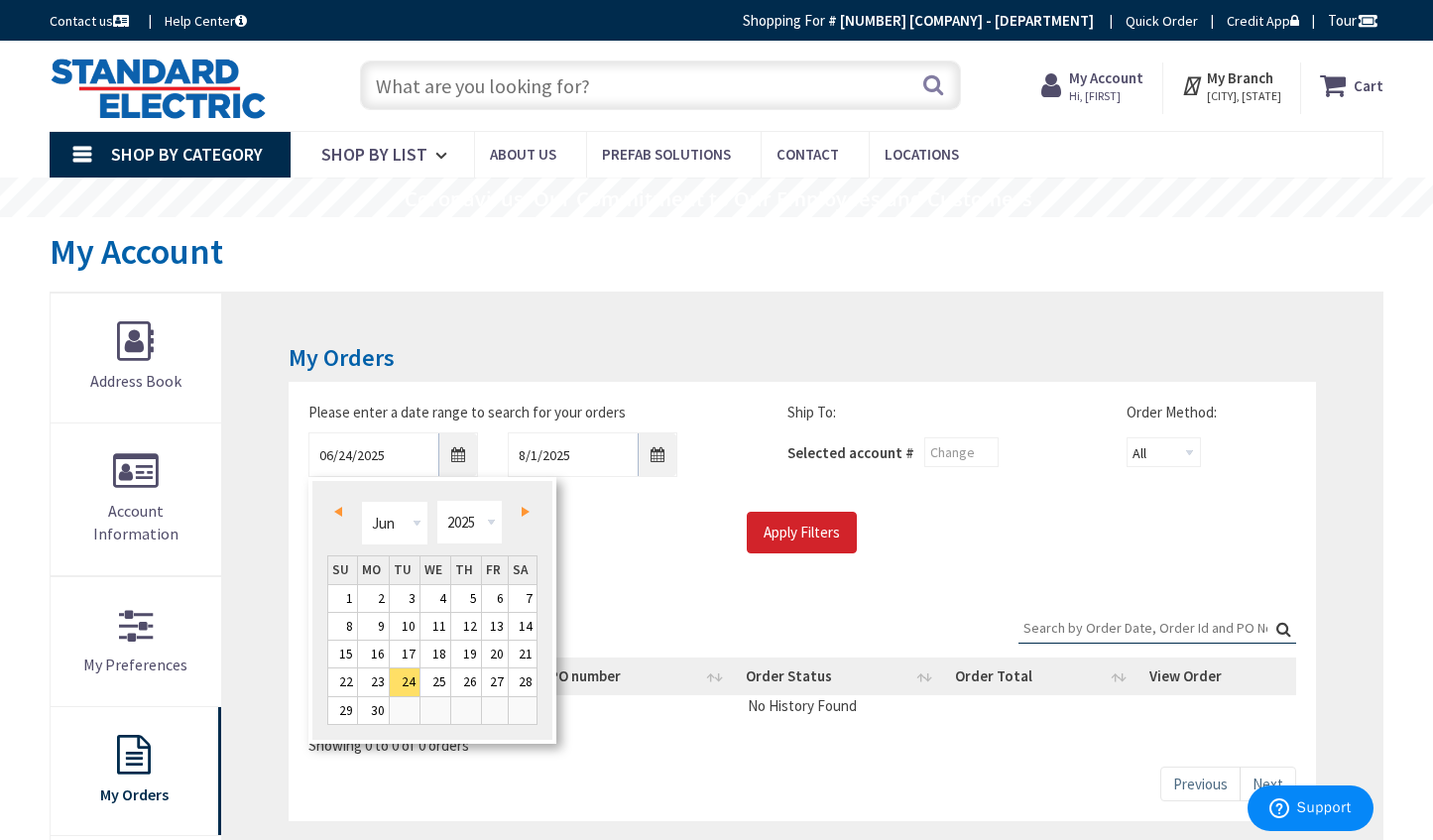 click on "Prev" at bounding box center [342, 511] 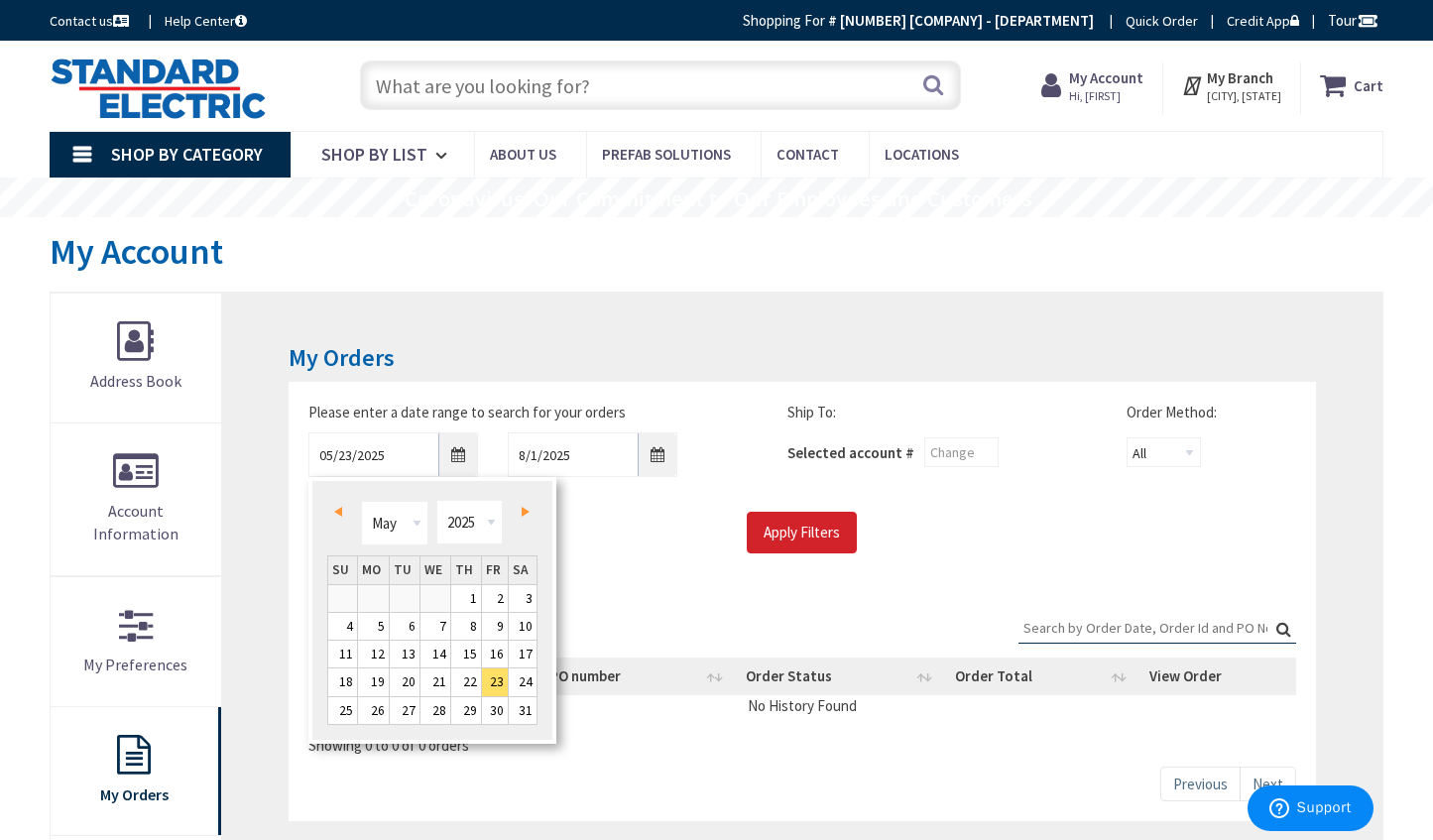 click on "Prev" at bounding box center [342, 511] 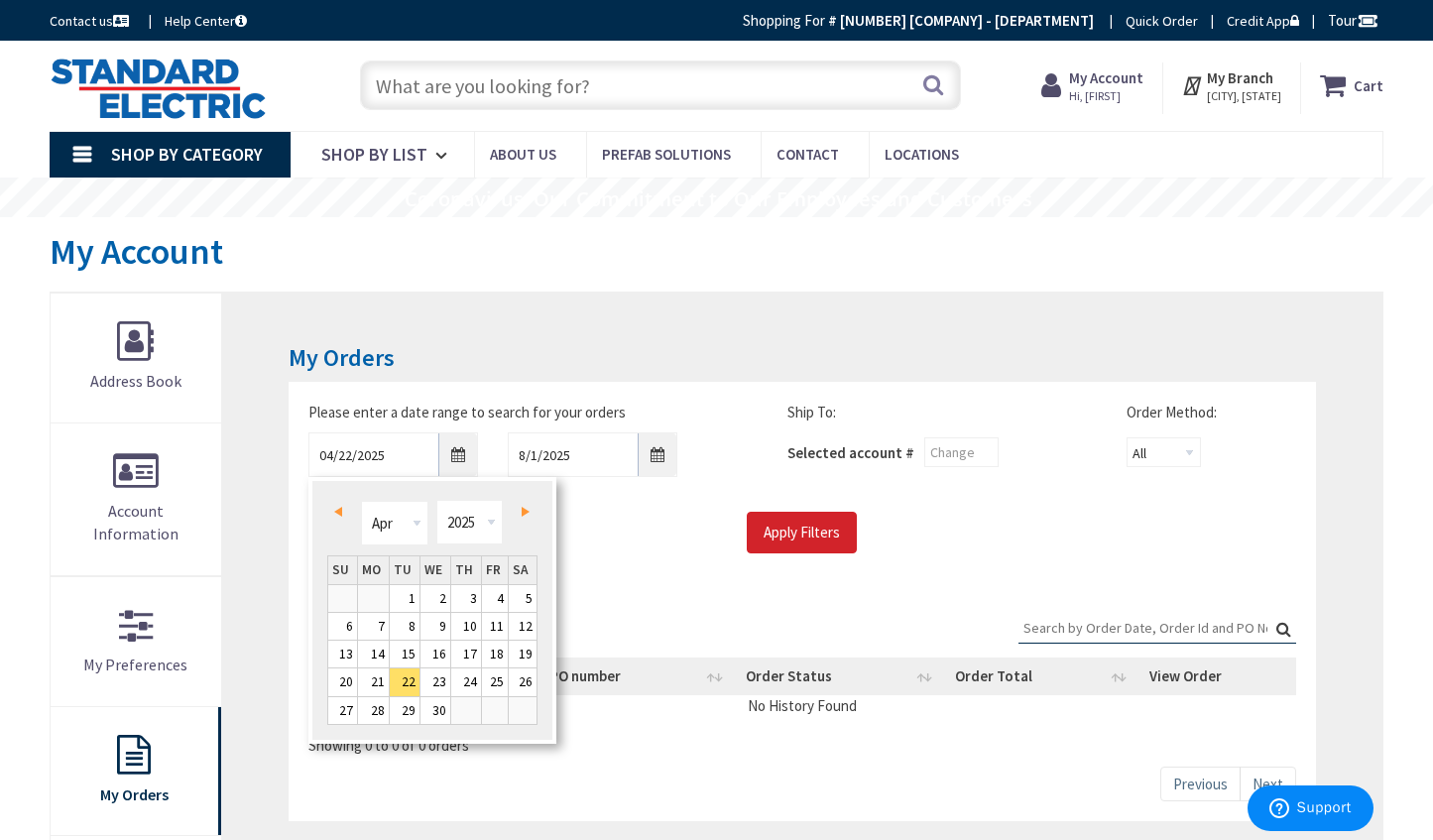 click on "Prev" at bounding box center (342, 511) 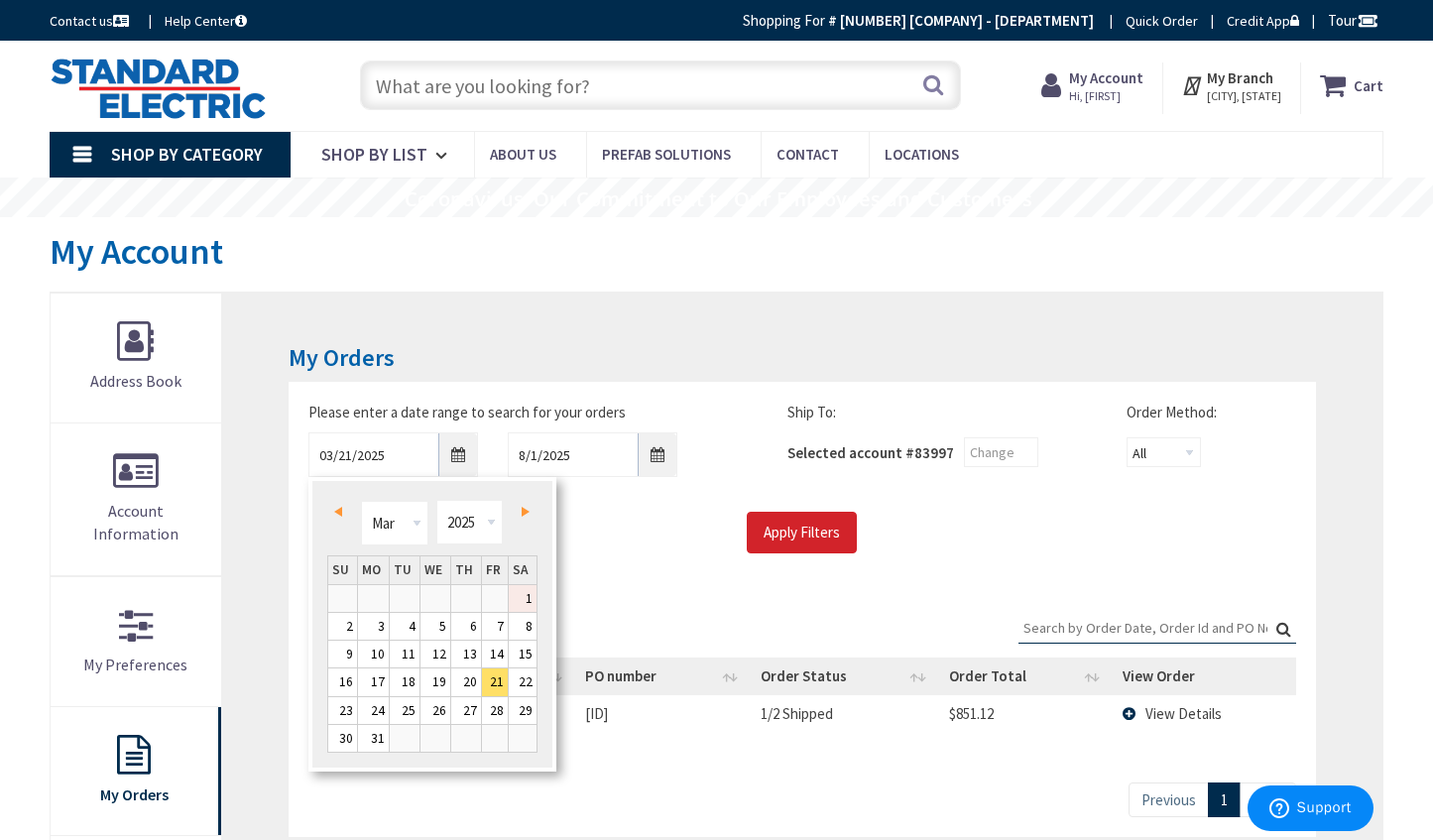 click on "1" at bounding box center (523, 598) 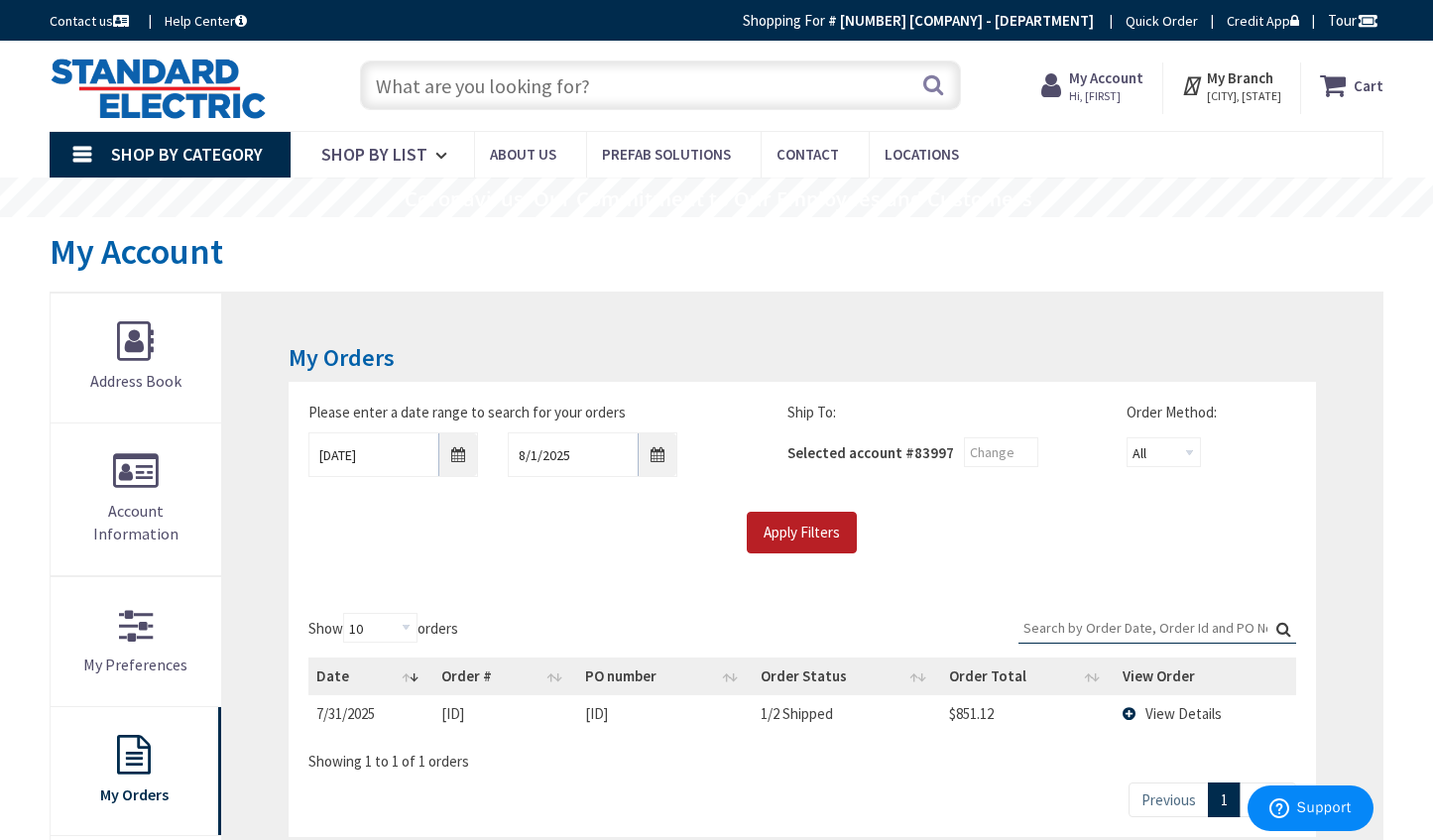 click on "Apply Filters" at bounding box center (801, 533) 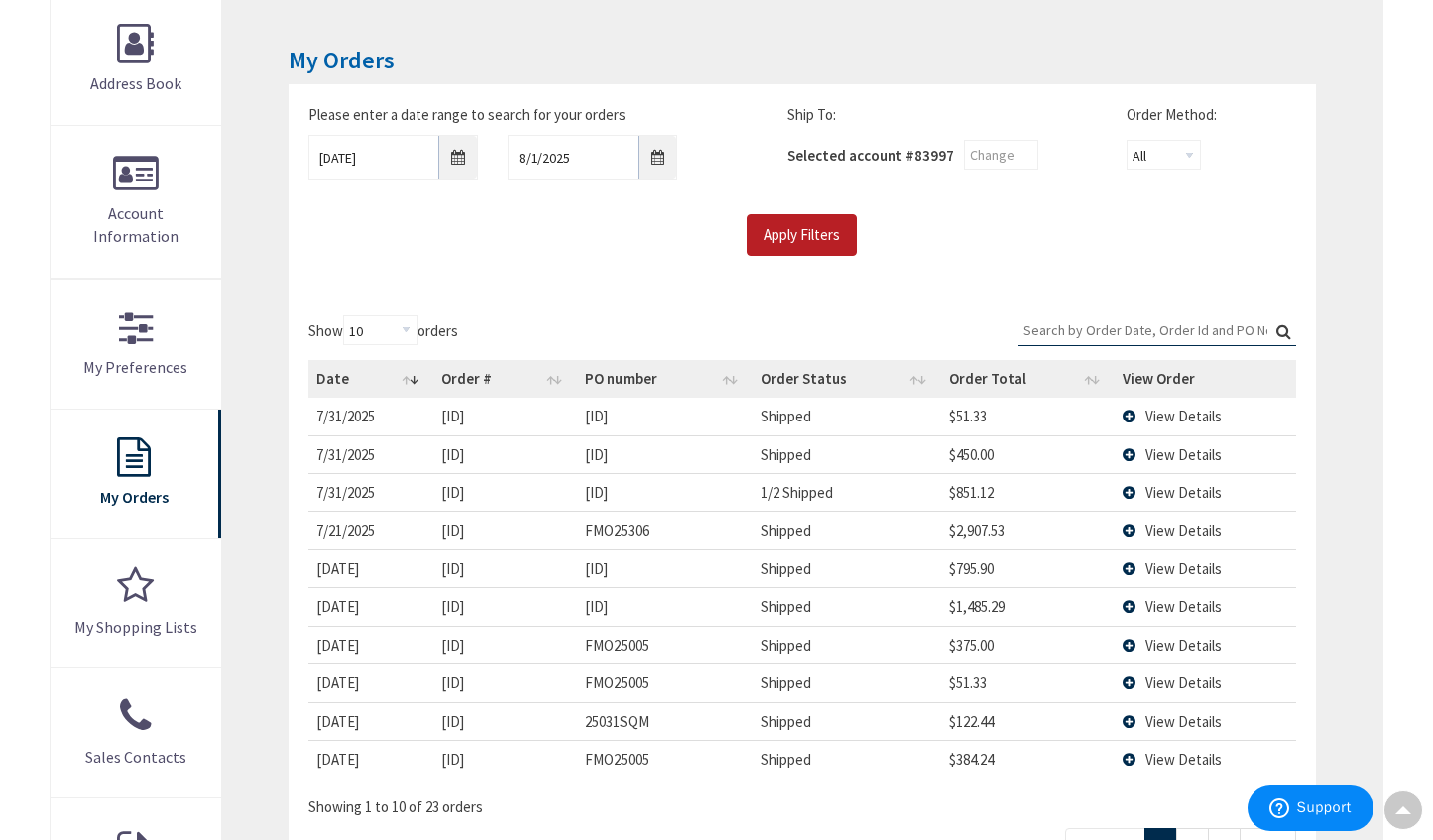 scroll, scrollTop: 496, scrollLeft: 0, axis: vertical 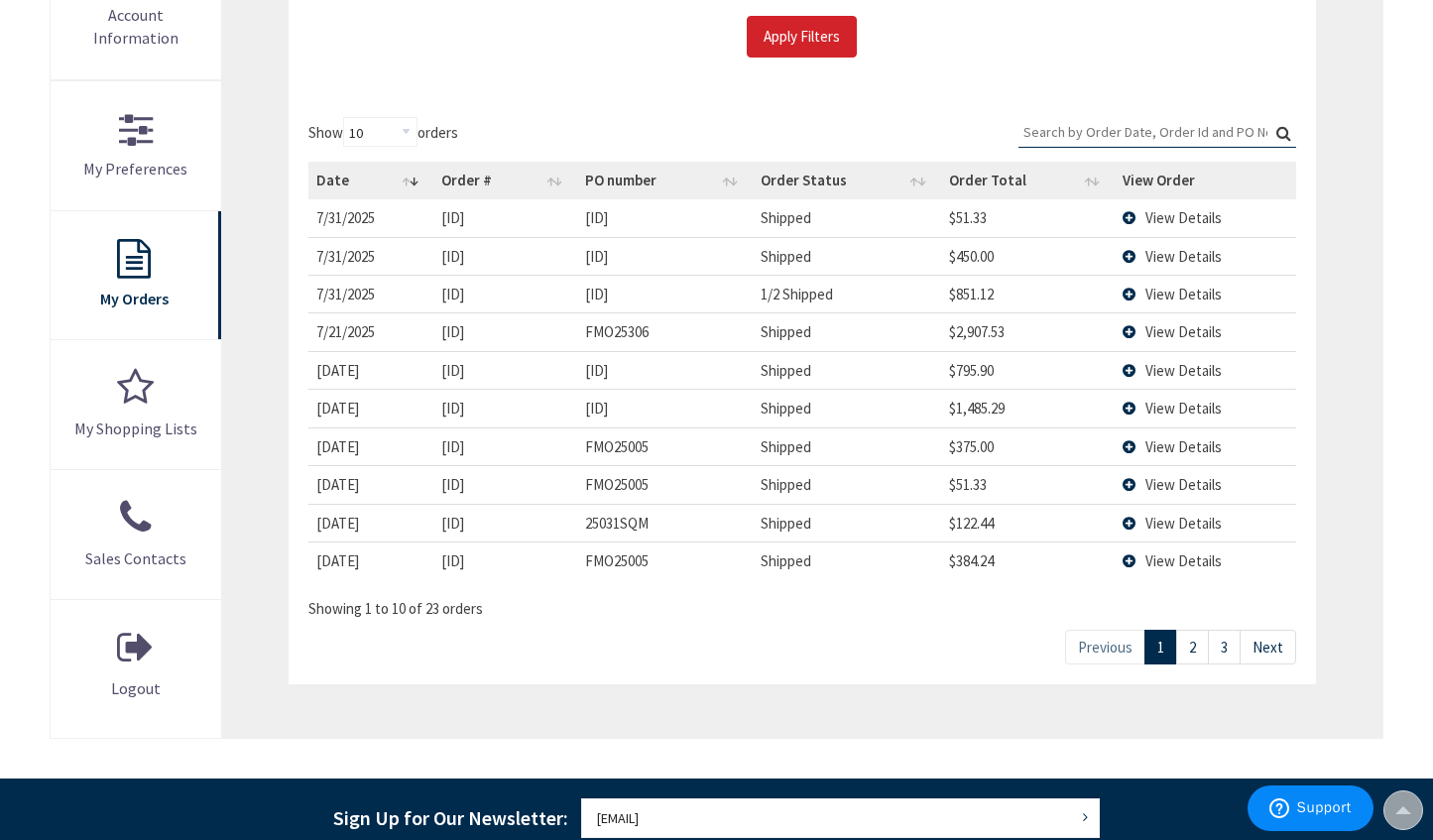 click on "View Details" at bounding box center (1183, 560) 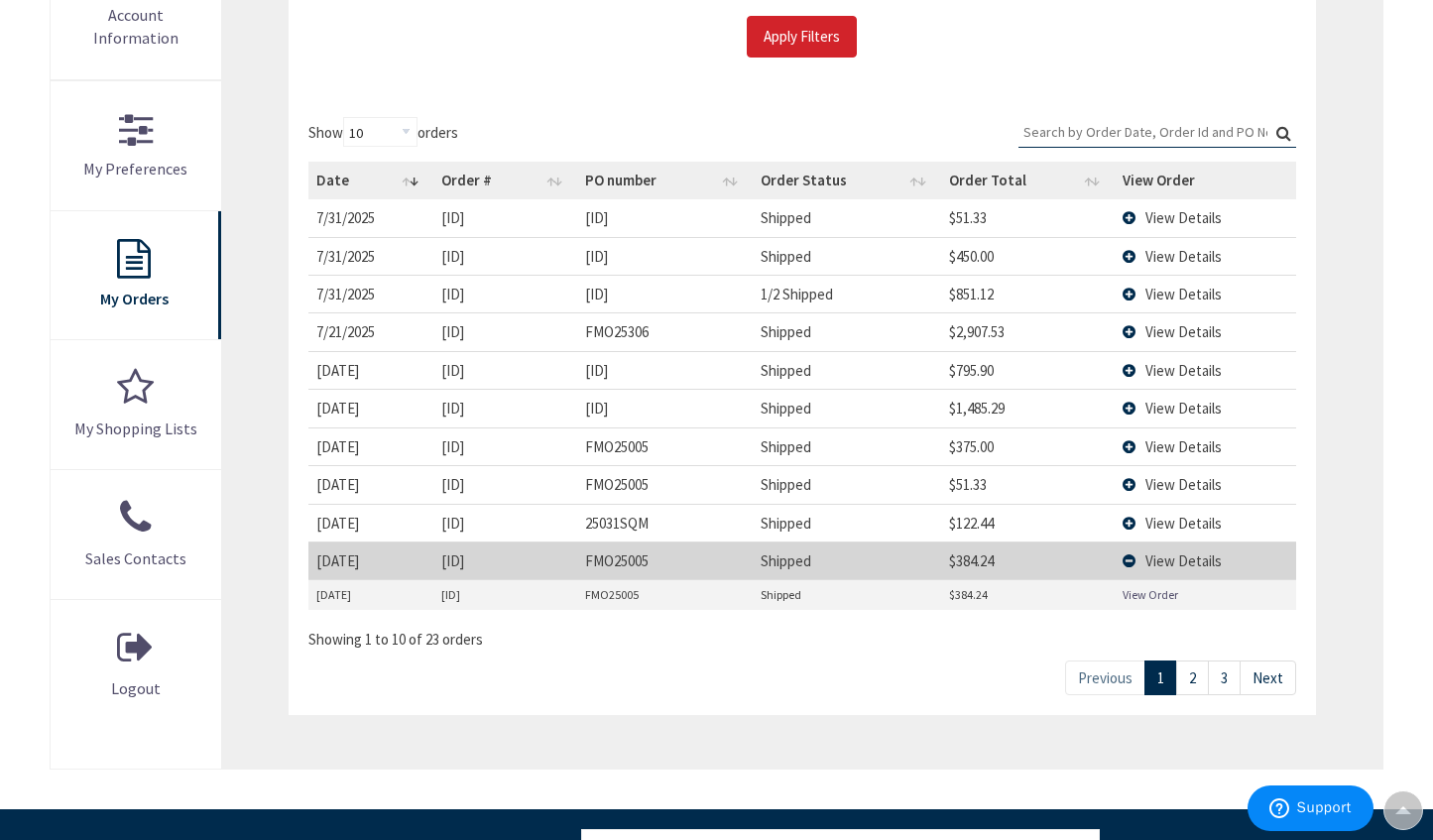 click on "View Order" at bounding box center (1150, 594) 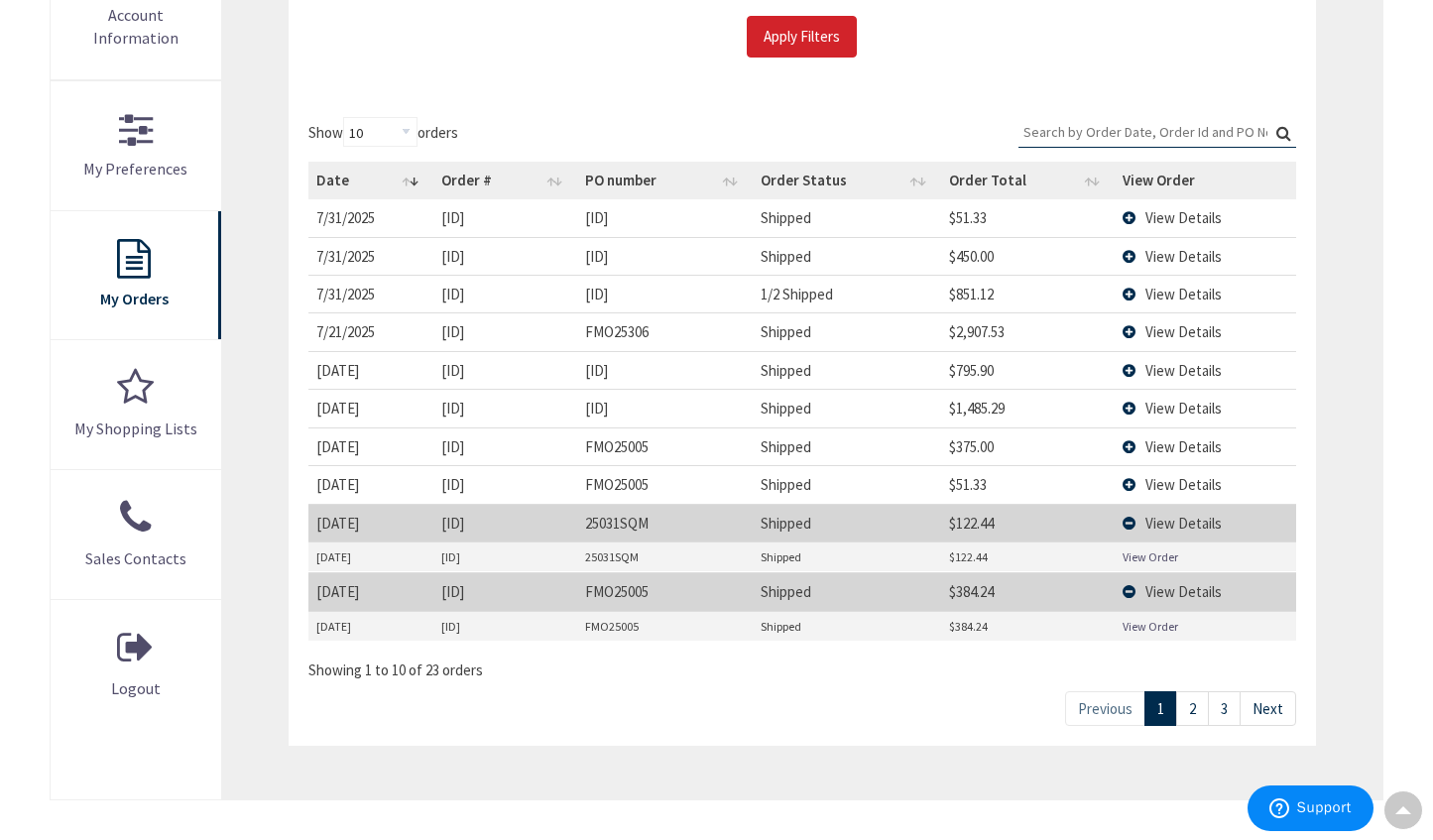 click on "View Order" at bounding box center [1150, 556] 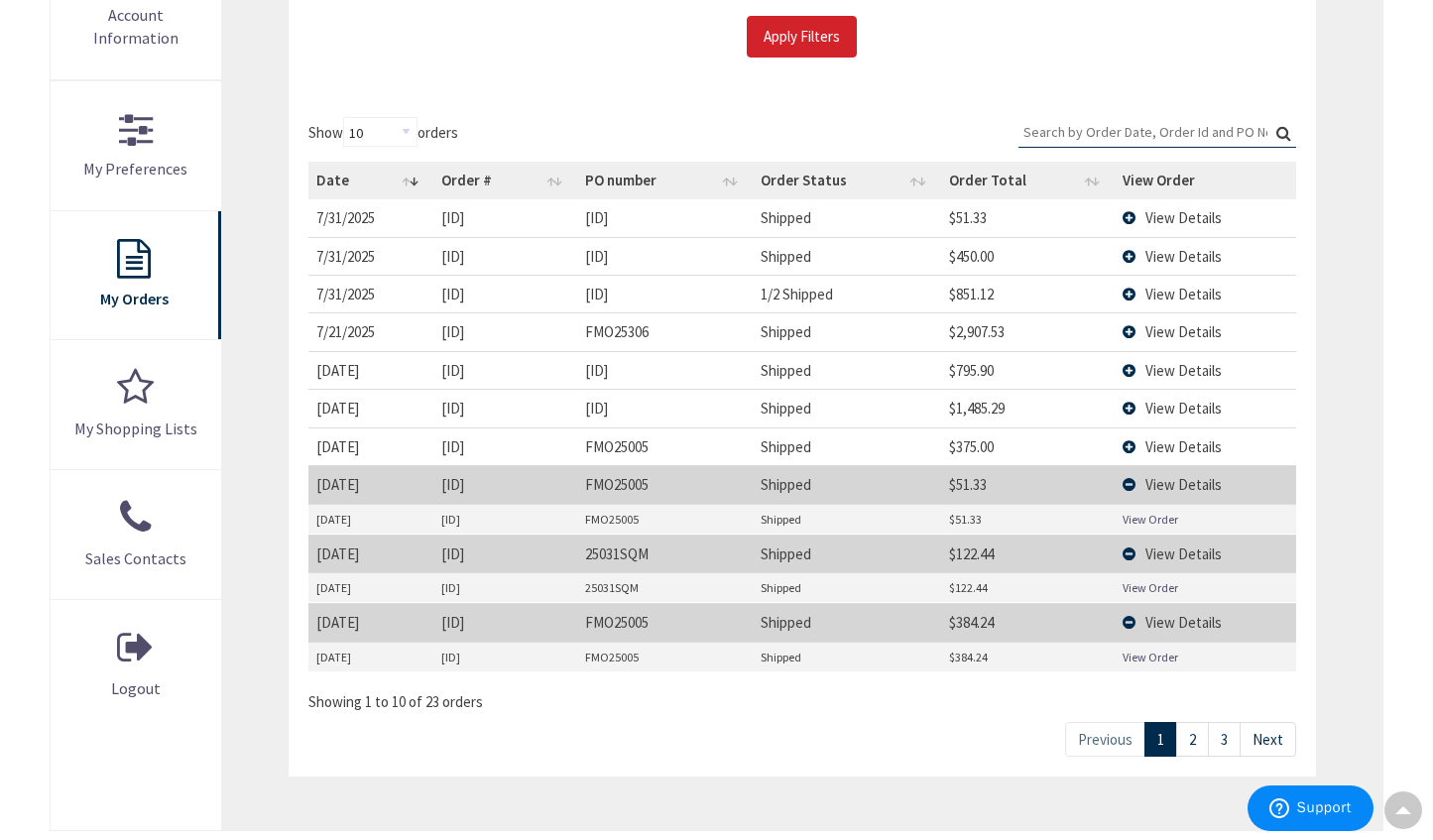 click on "View Order" at bounding box center [1150, 519] 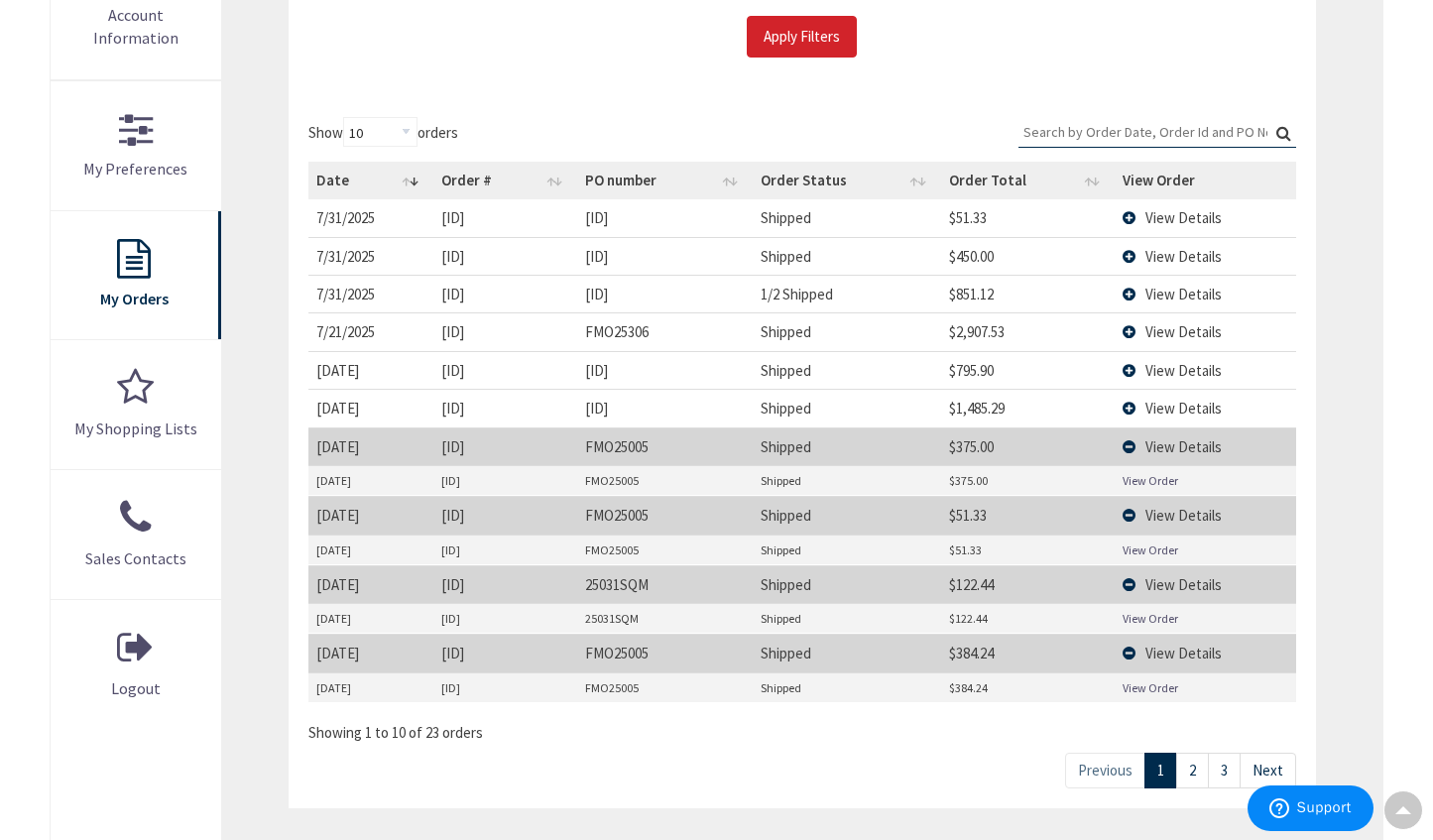 click on "View Order" at bounding box center [1150, 480] 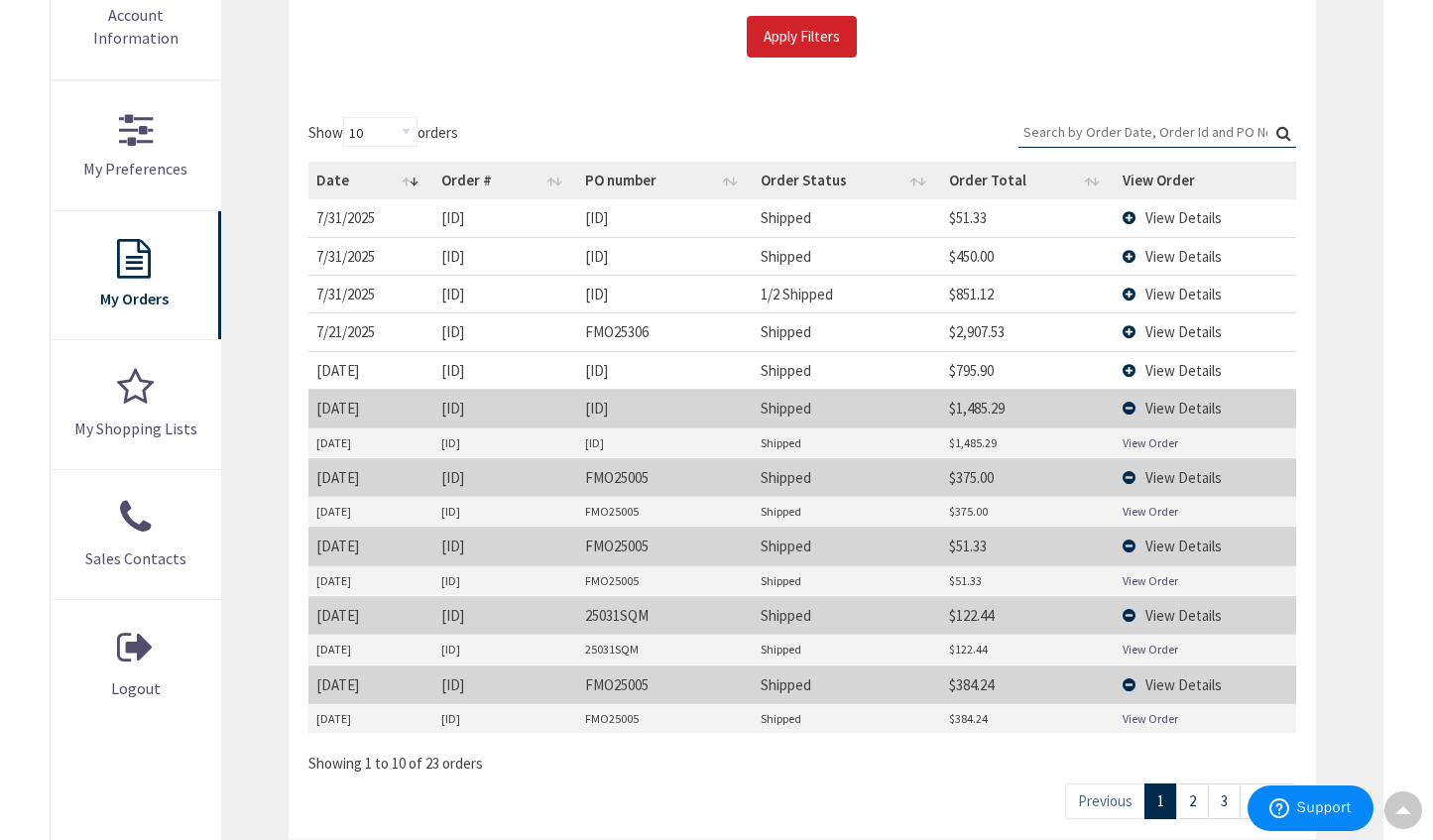 click on "View Order" at bounding box center (1150, 442) 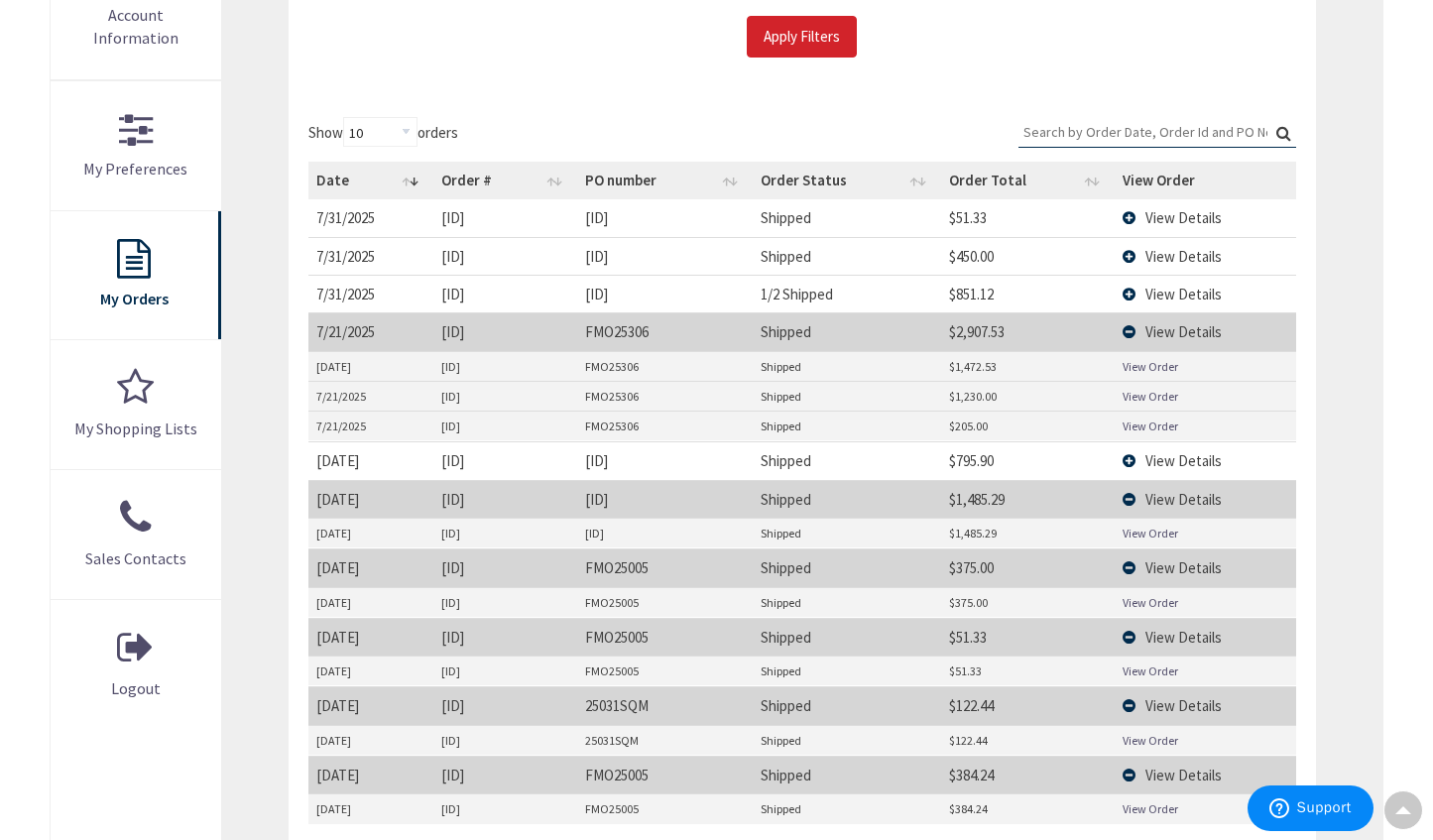 click on "View Details" at bounding box center [1183, 460] 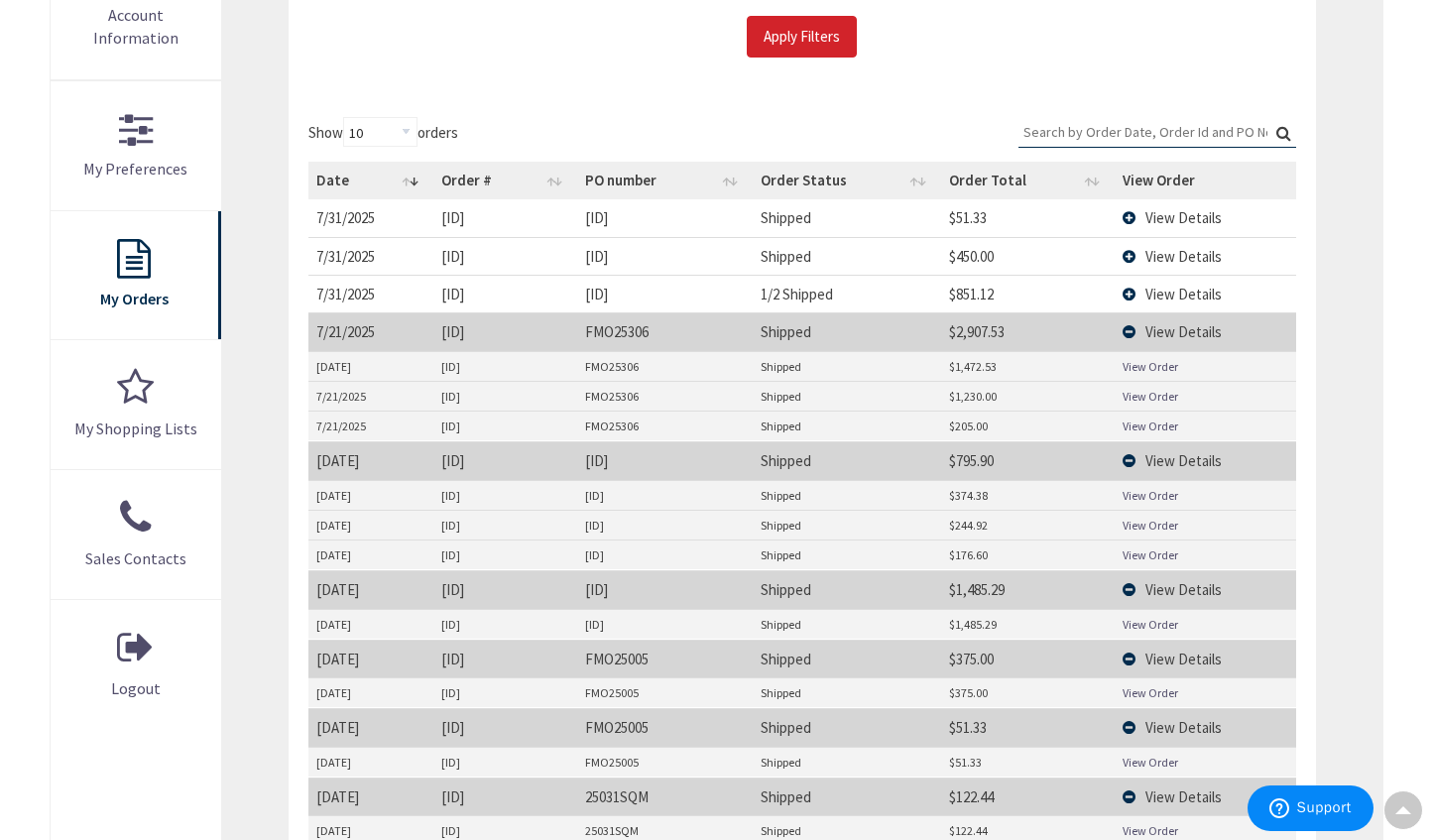 click on "View Order" at bounding box center (1150, 425) 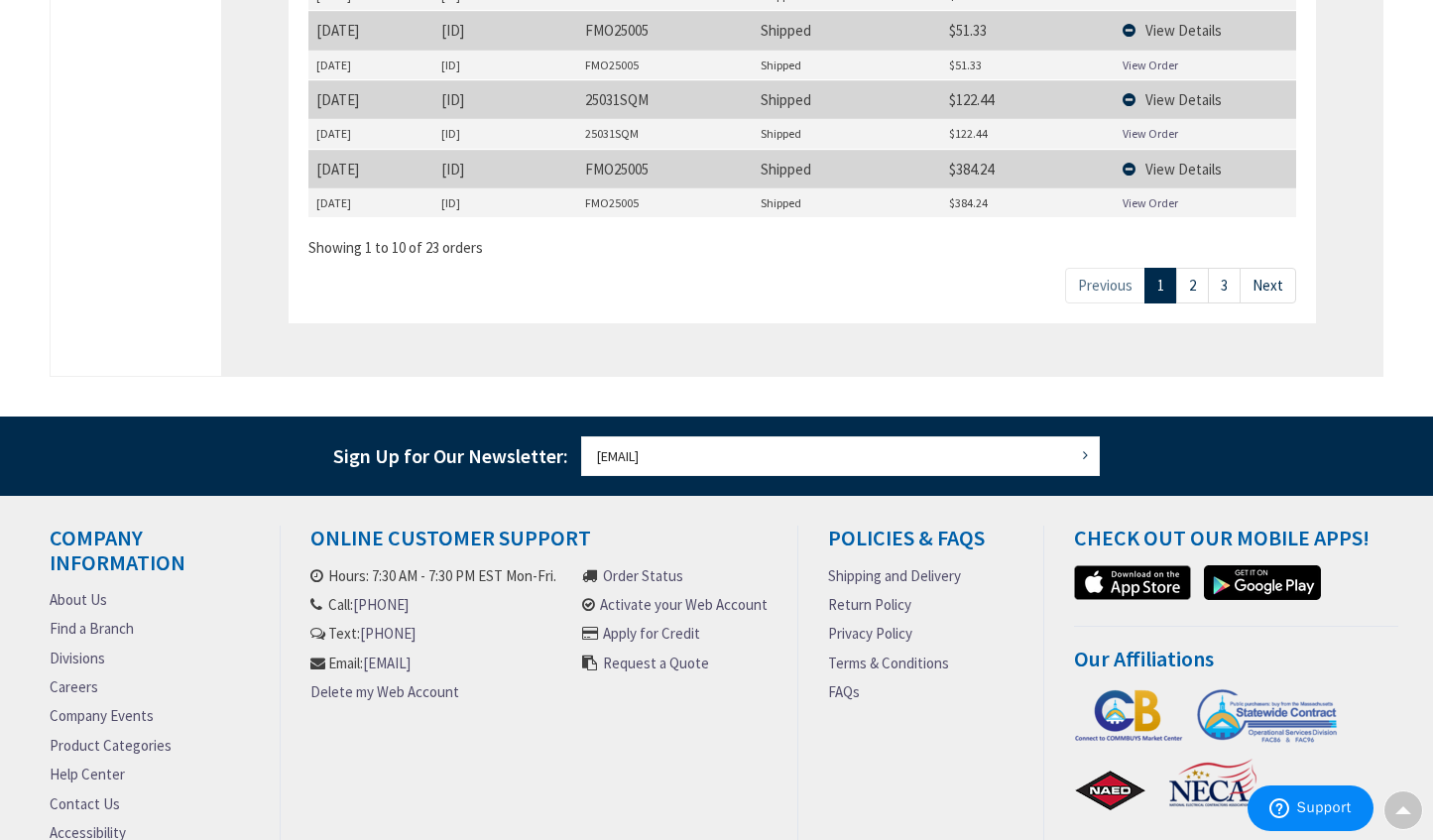 scroll, scrollTop: 1190, scrollLeft: 0, axis: vertical 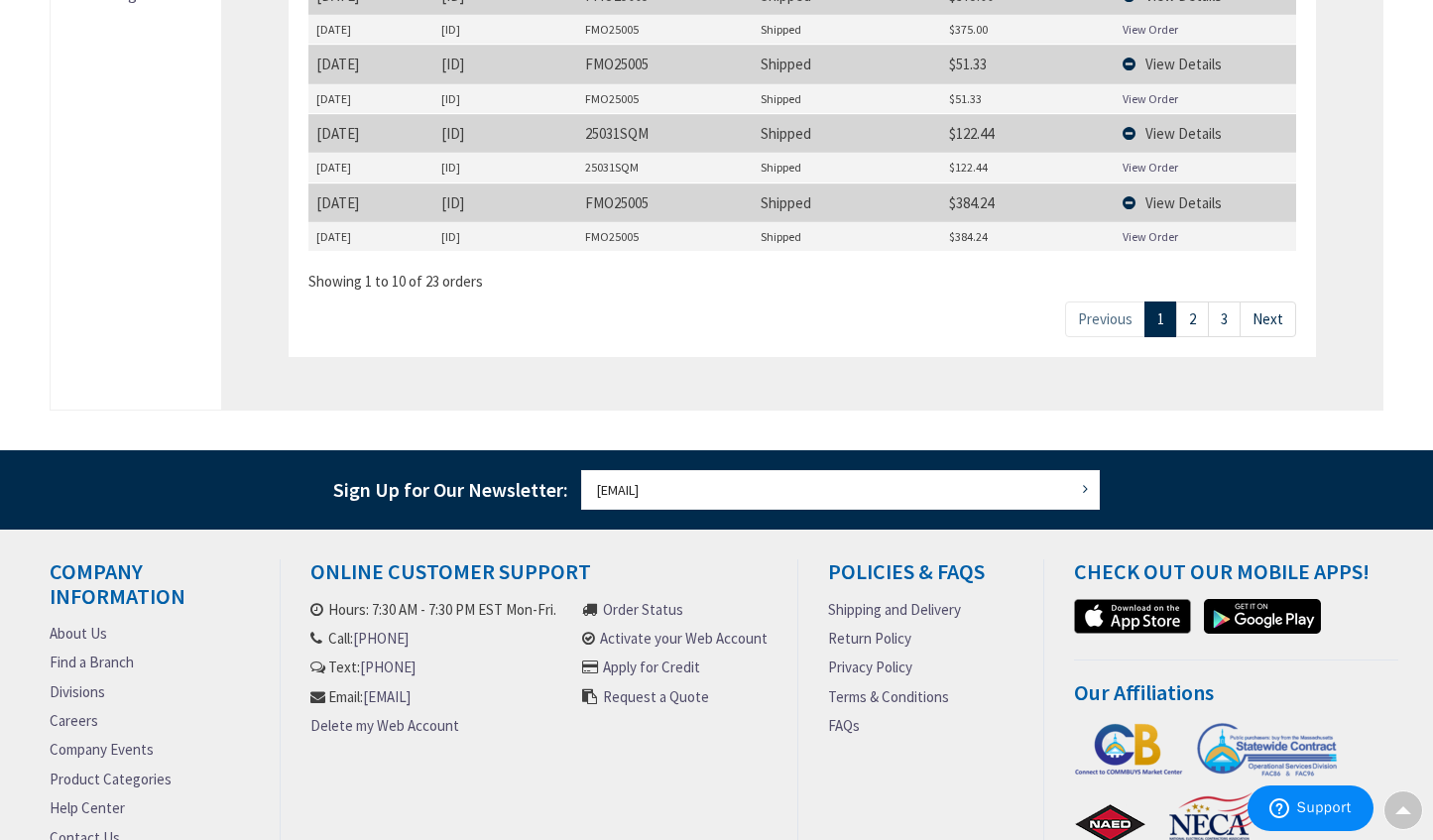 click on "View Order" at bounding box center (1150, 167) 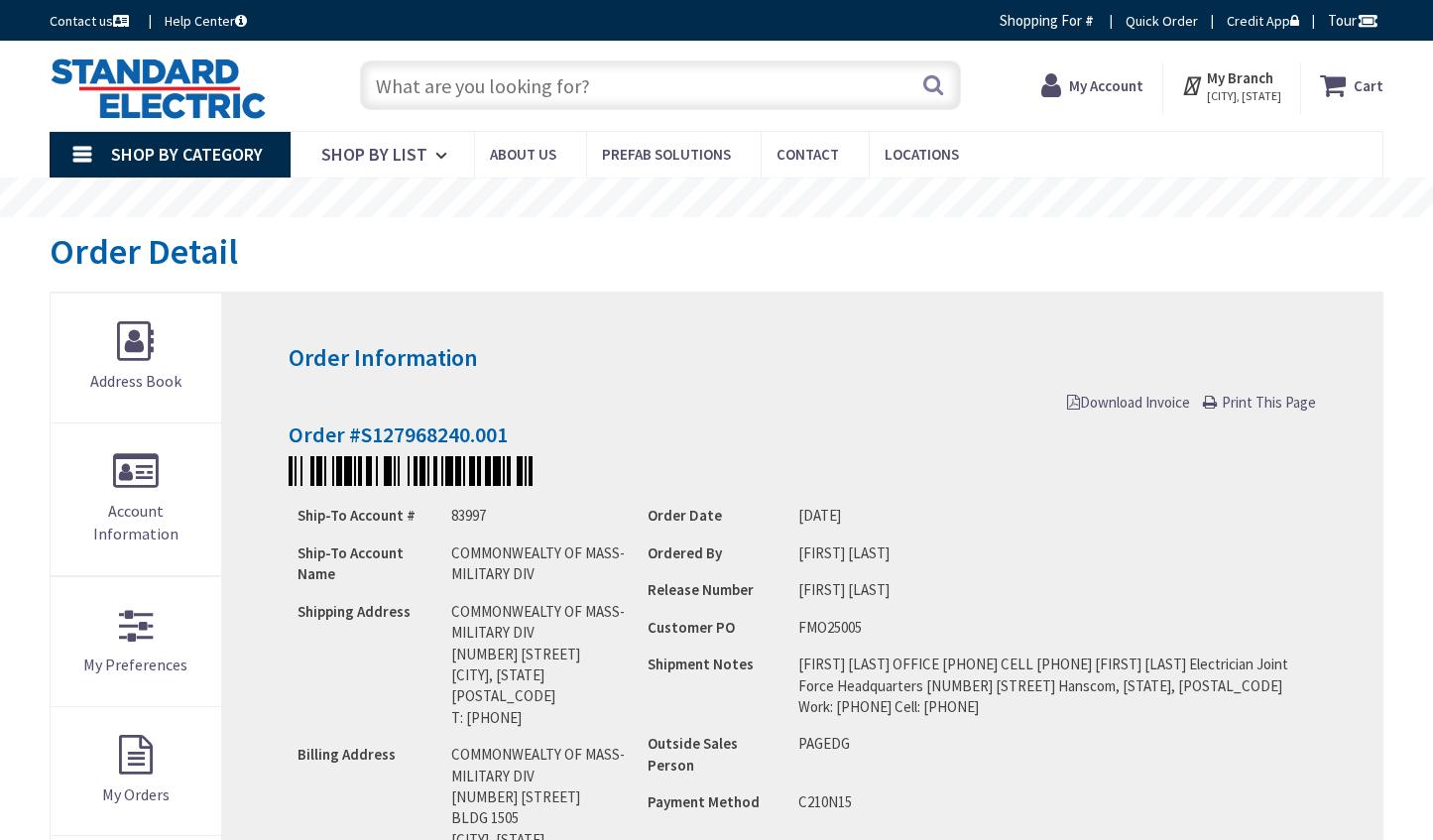 scroll, scrollTop: 0, scrollLeft: 0, axis: both 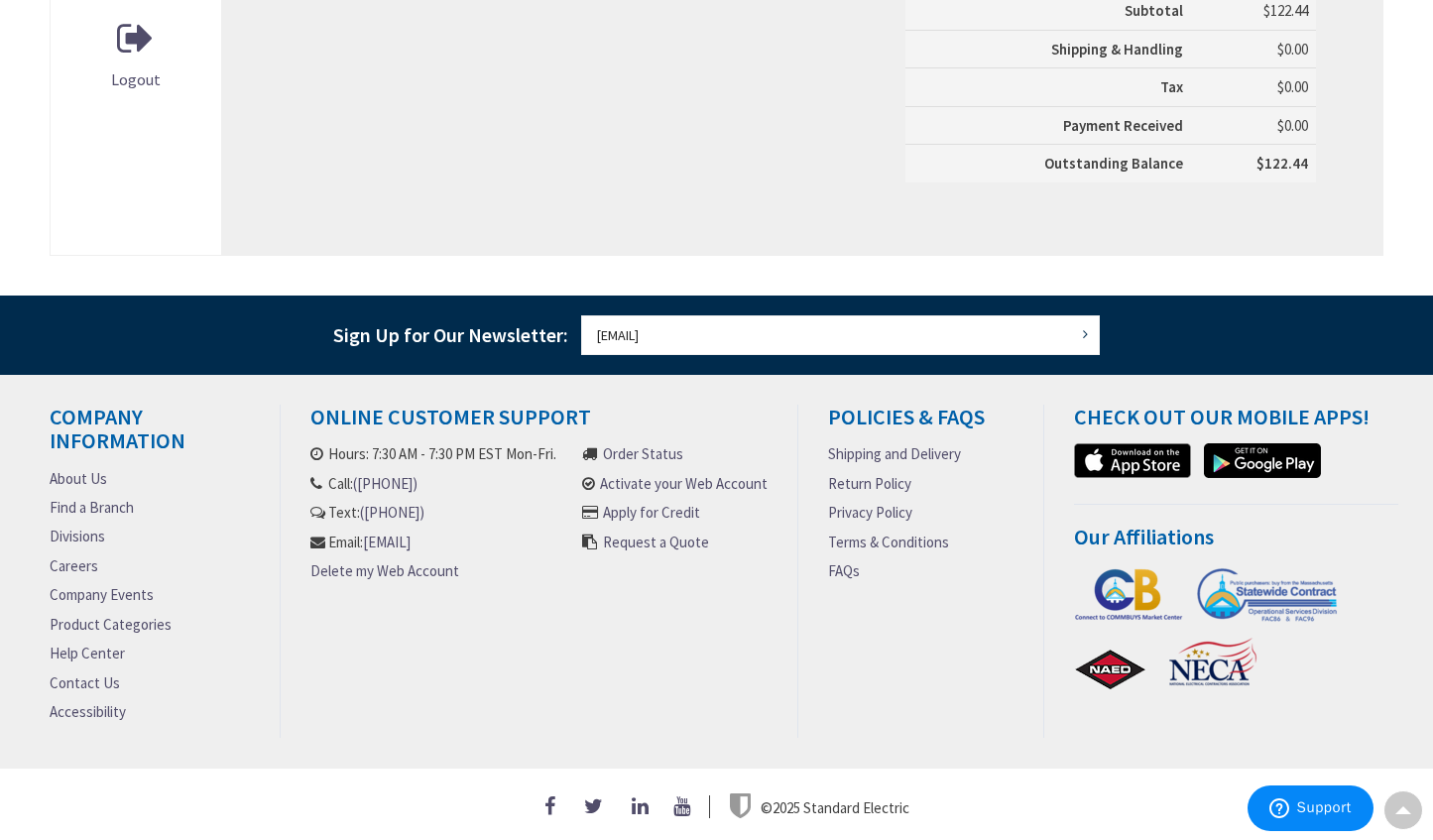 click on "Online Customer Support
Hours: 7:30 AM - 7:30 PM EST Mon-Fri.
Call:  [PHONE]
Text:  [PHONE]
Email:  [EMAIL]
Delete my Web Account
Order Status
Activate your Web Account
Apply for Credit
Request a Quote" at bounding box center [539, 571] 